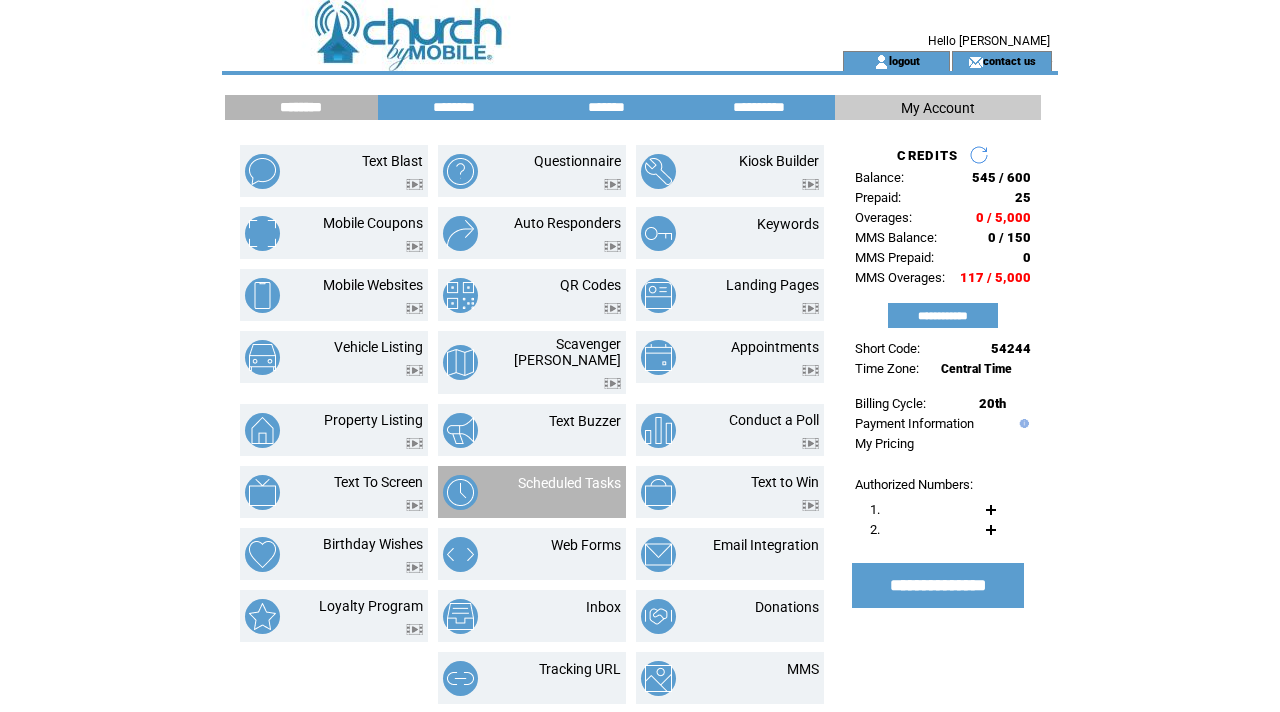 scroll, scrollTop: 0, scrollLeft: 0, axis: both 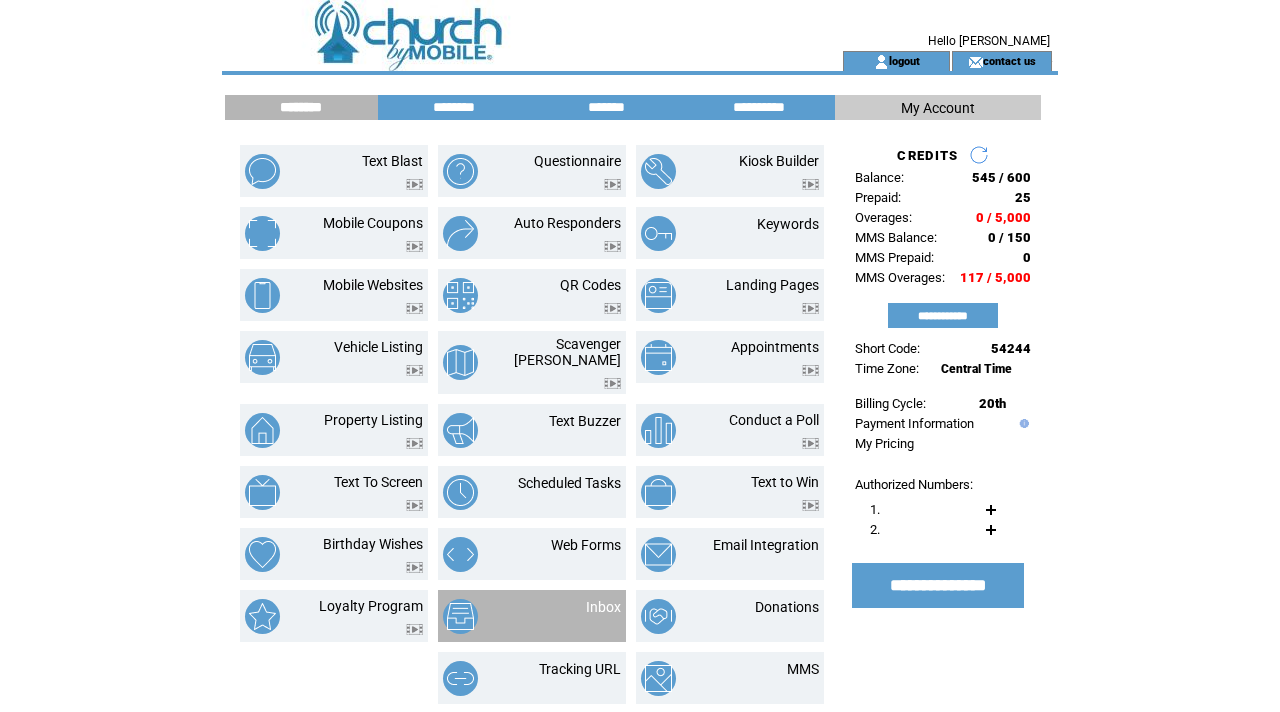click at bounding box center (490, 616) 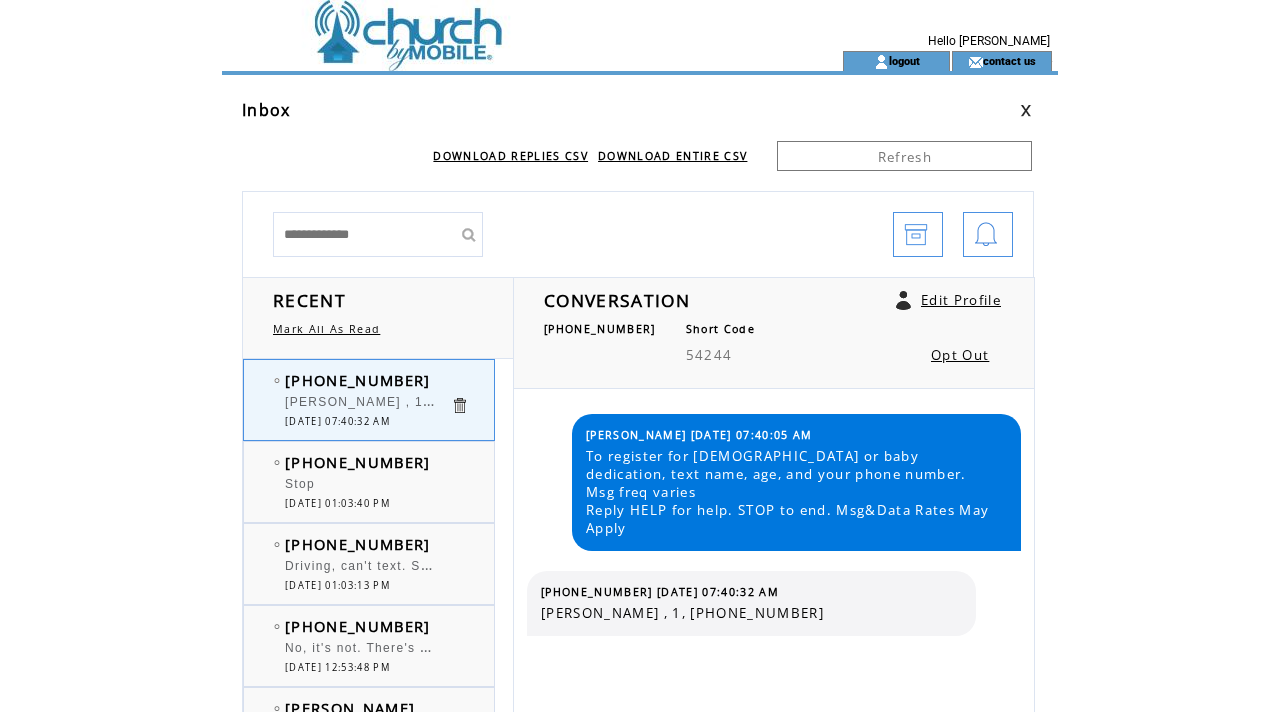 scroll, scrollTop: 0, scrollLeft: 0, axis: both 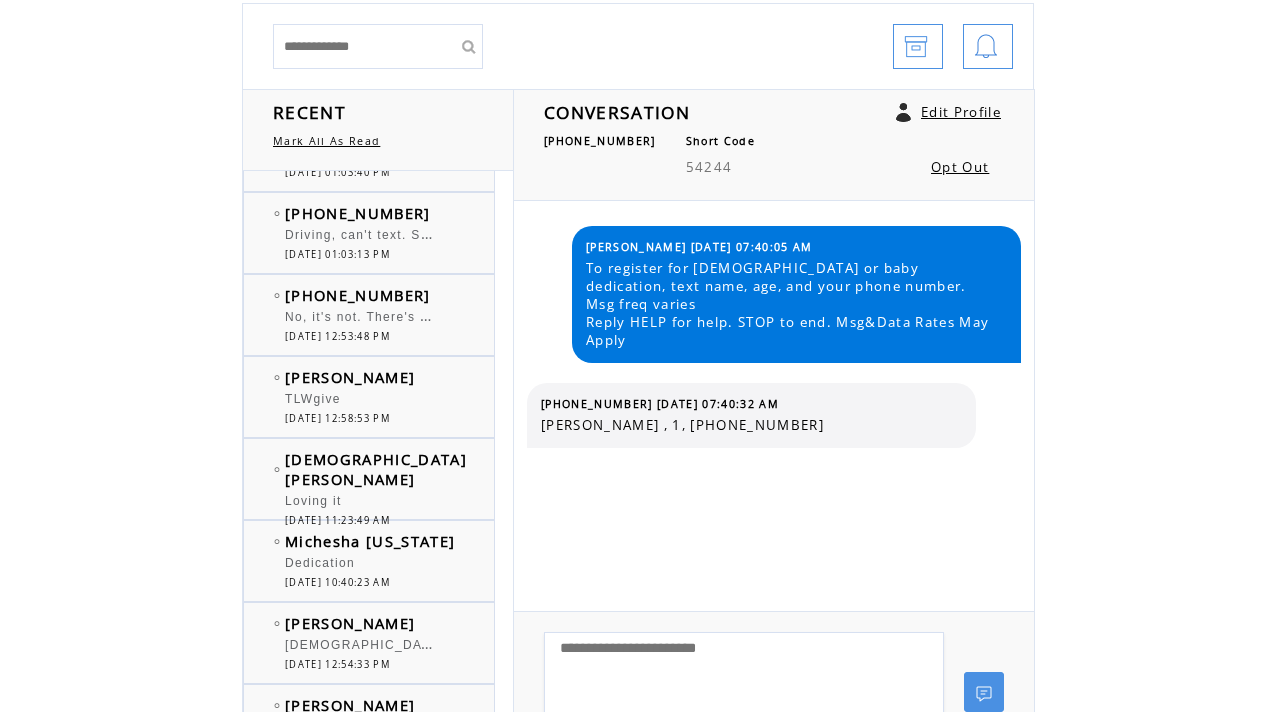 click at bounding box center [744, 692] 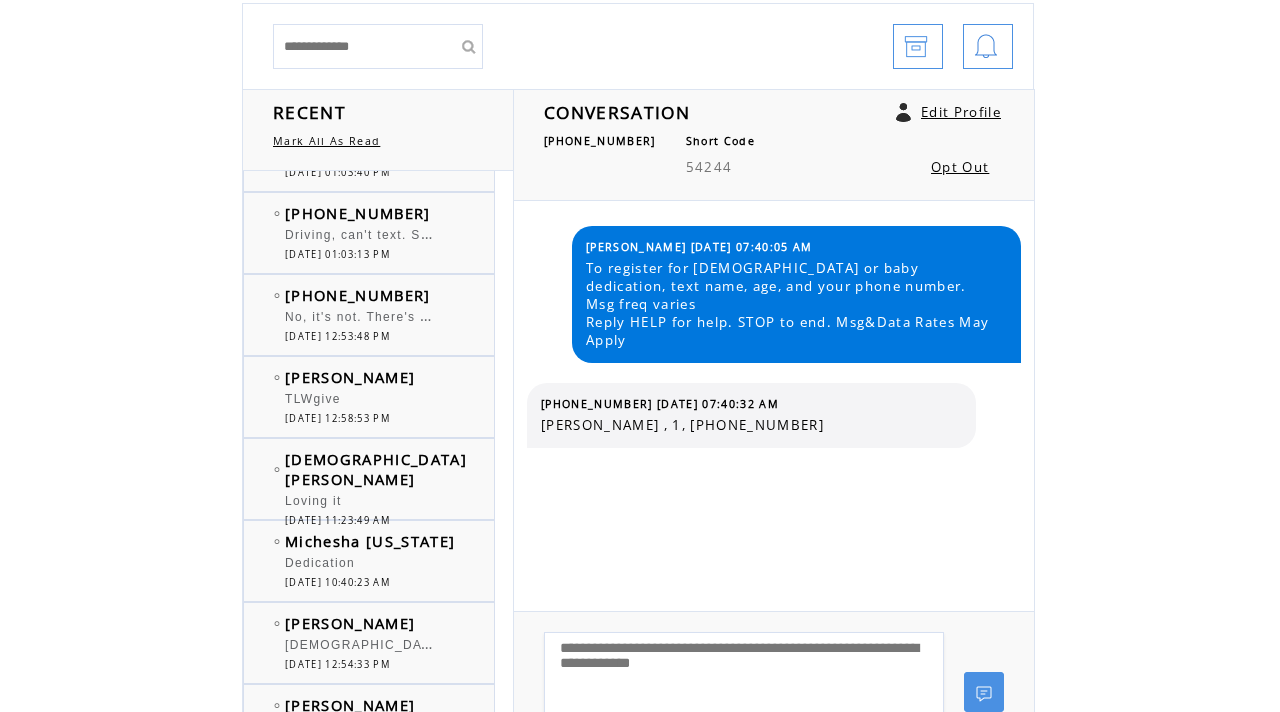 click on "**********" at bounding box center (744, 692) 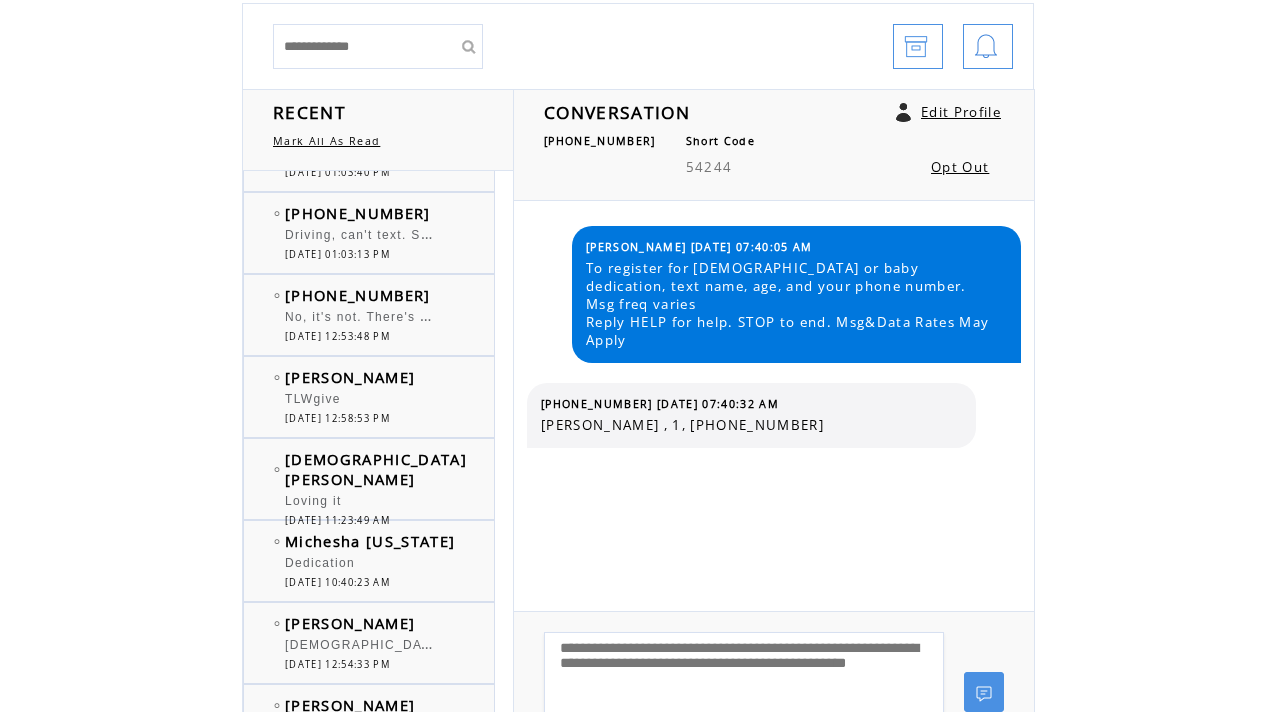 click on "**********" at bounding box center (744, 692) 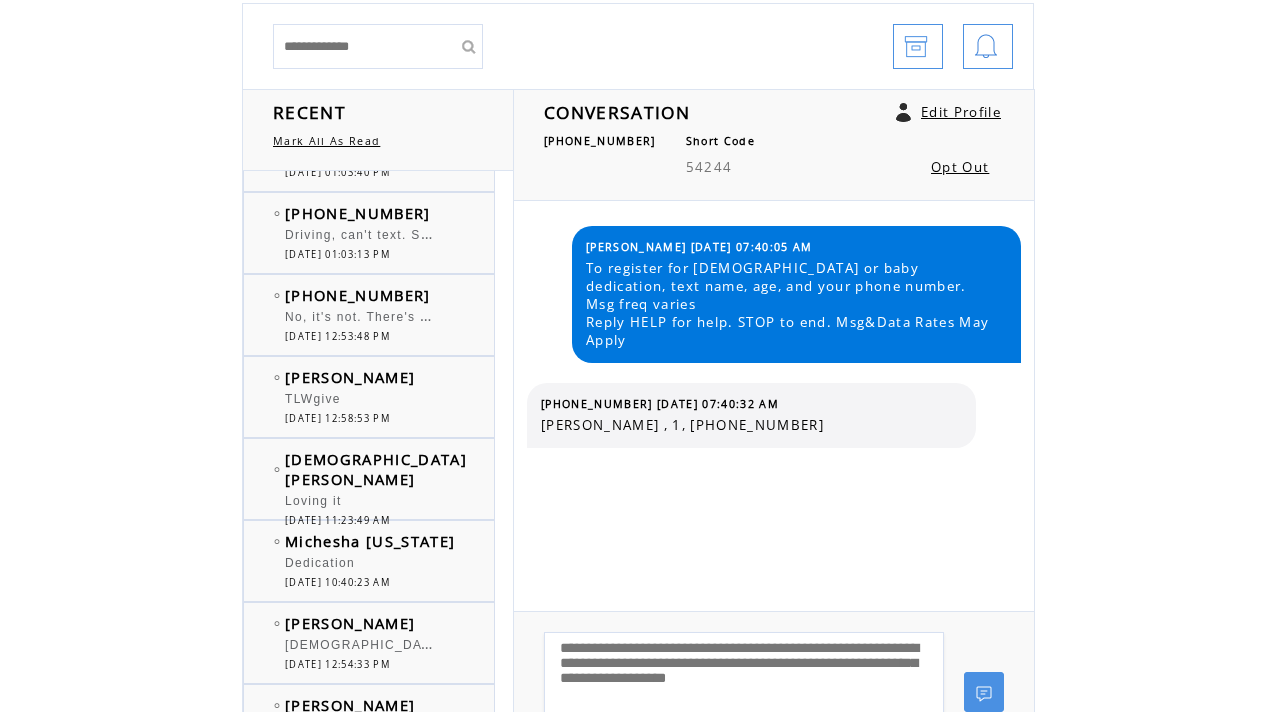 scroll, scrollTop: 196, scrollLeft: 0, axis: vertical 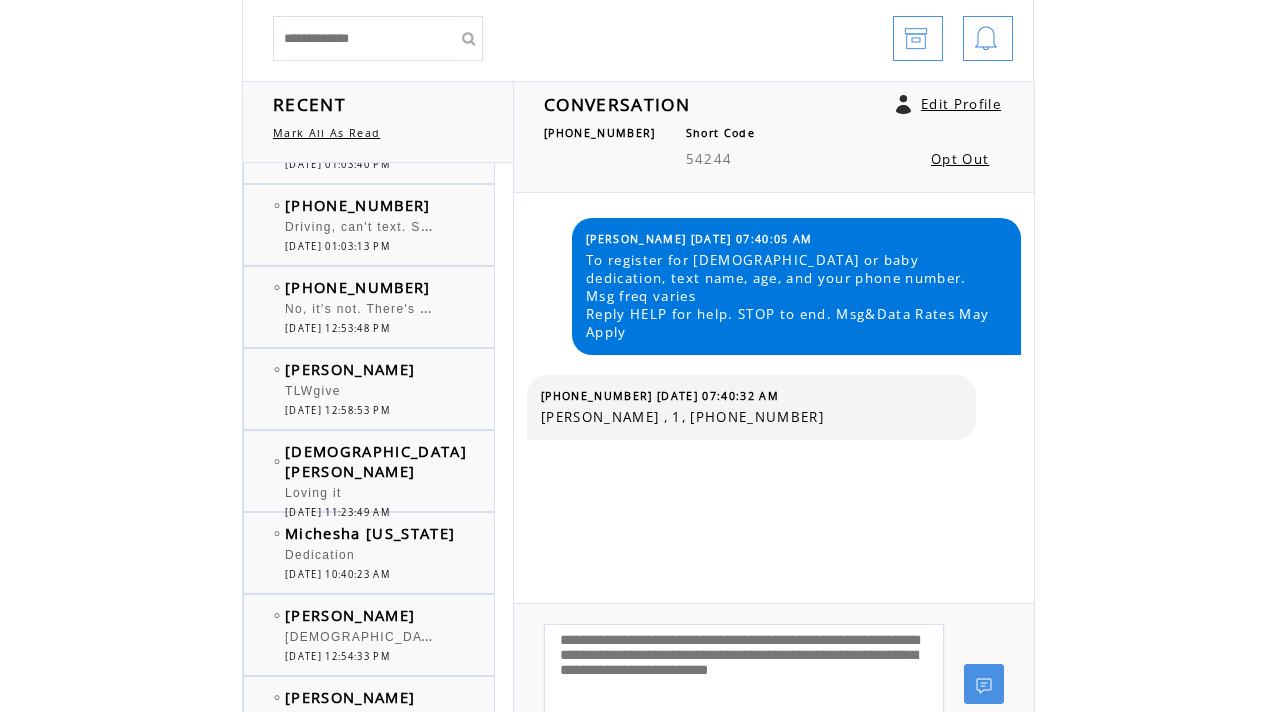 drag, startPoint x: 642, startPoint y: 697, endPoint x: 555, endPoint y: 634, distance: 107.415085 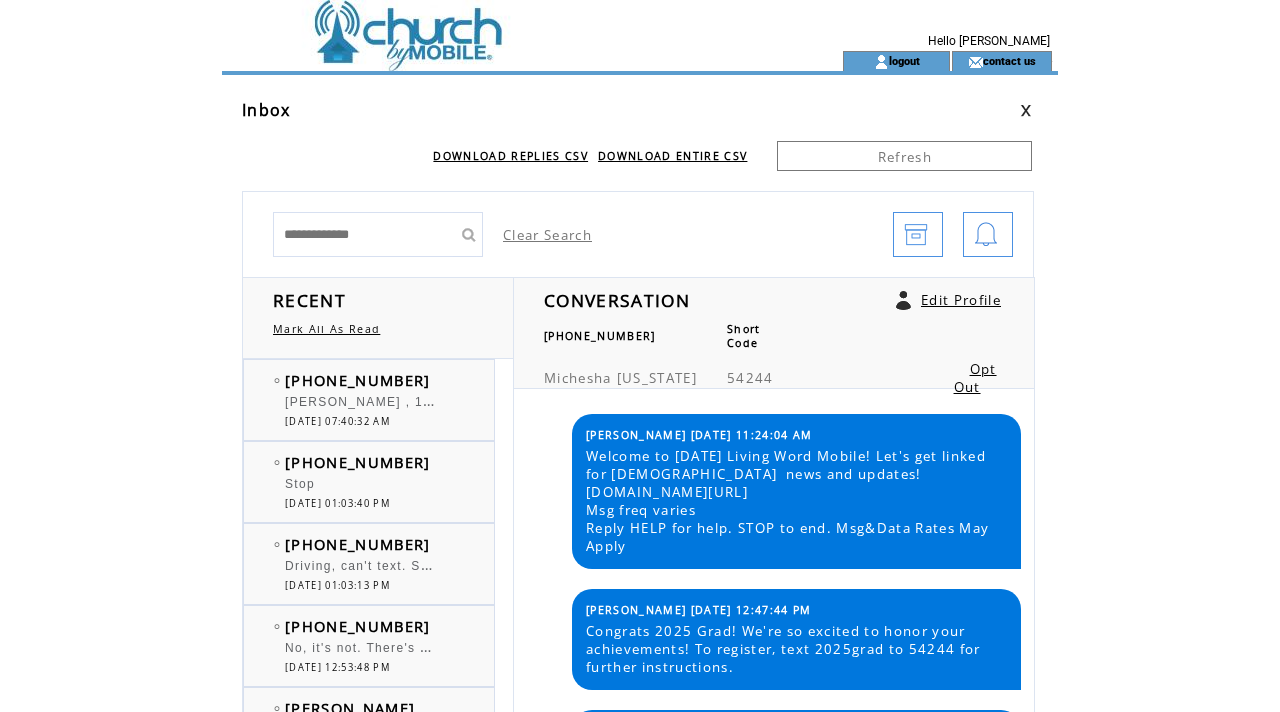scroll, scrollTop: 0, scrollLeft: 0, axis: both 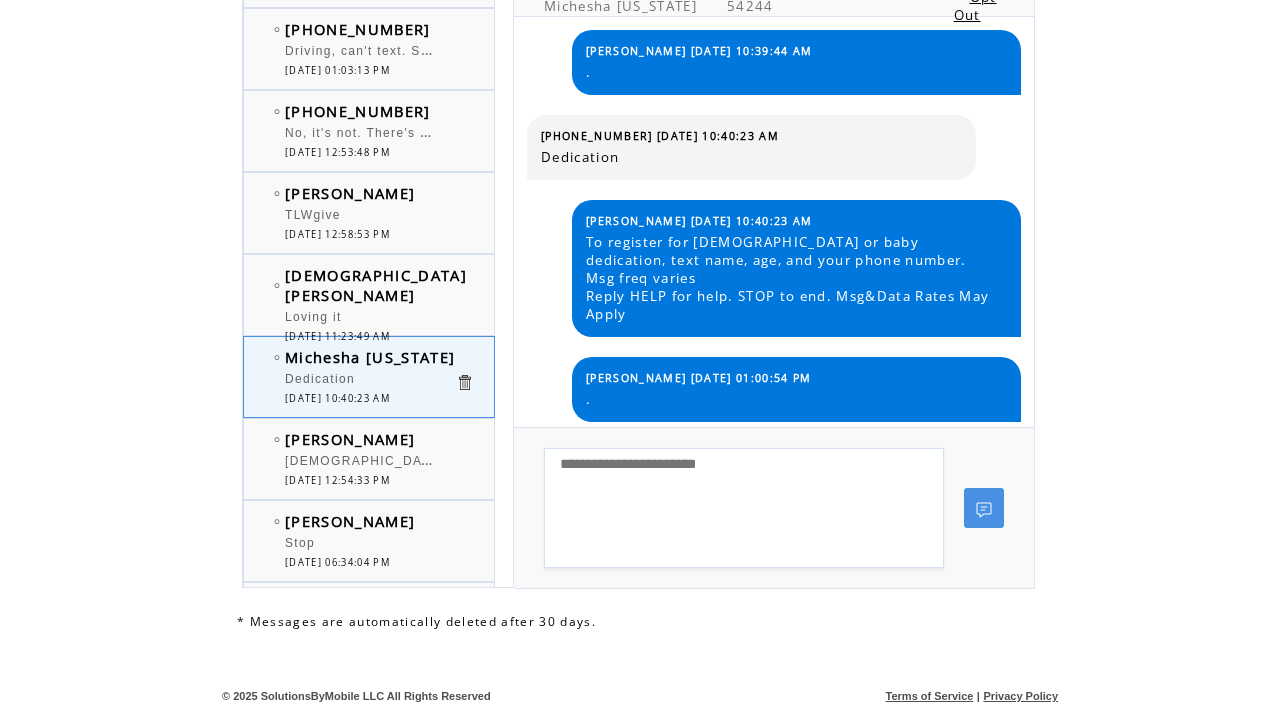 click on "Jeremy Flint
God bless you all 0
06/20/2025 12:54:33 PM" at bounding box center [389, 459] 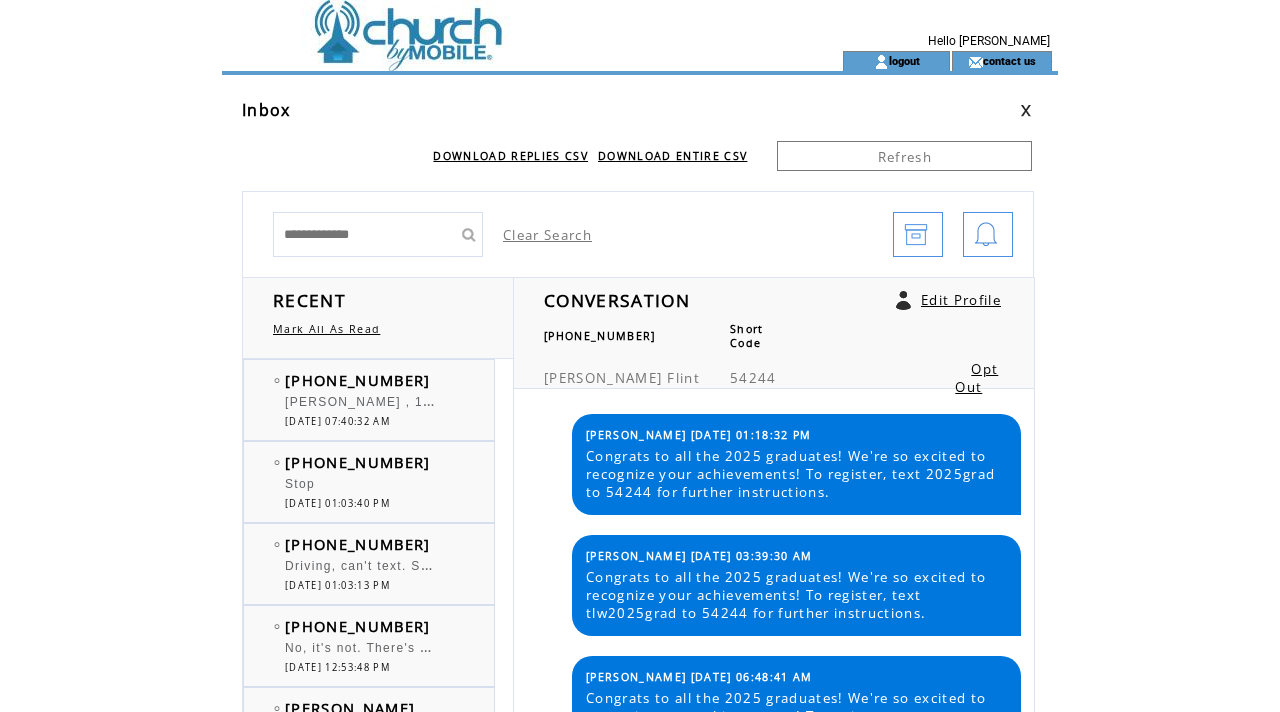 scroll, scrollTop: 0, scrollLeft: 0, axis: both 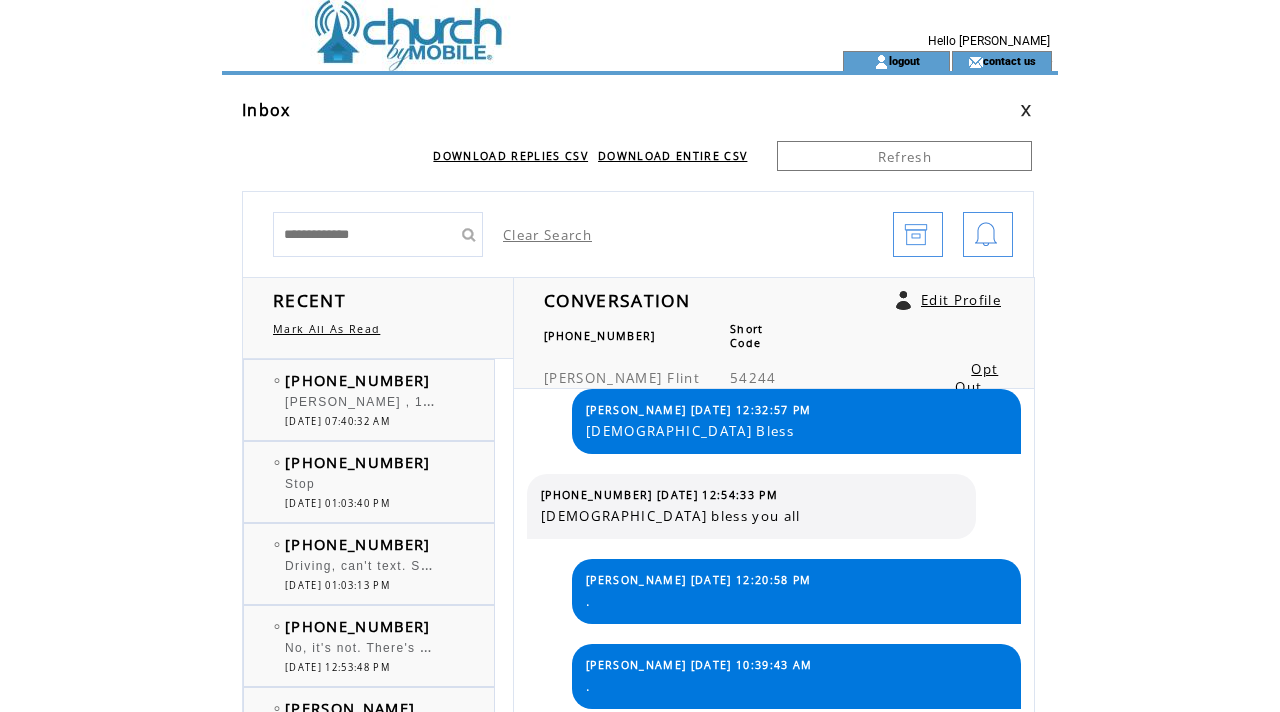 click on "[PERSON_NAME] , 1, [PHONE_NUMBER]" at bounding box center (422, 400) 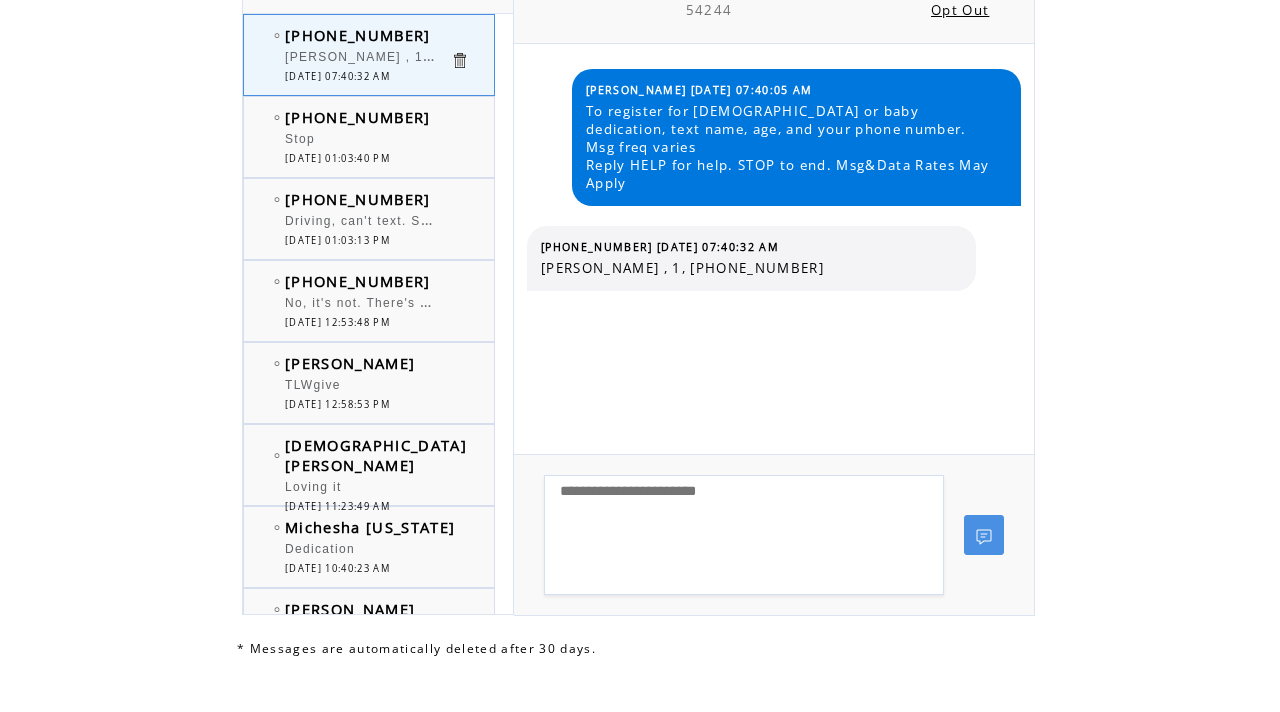 scroll, scrollTop: 367, scrollLeft: 0, axis: vertical 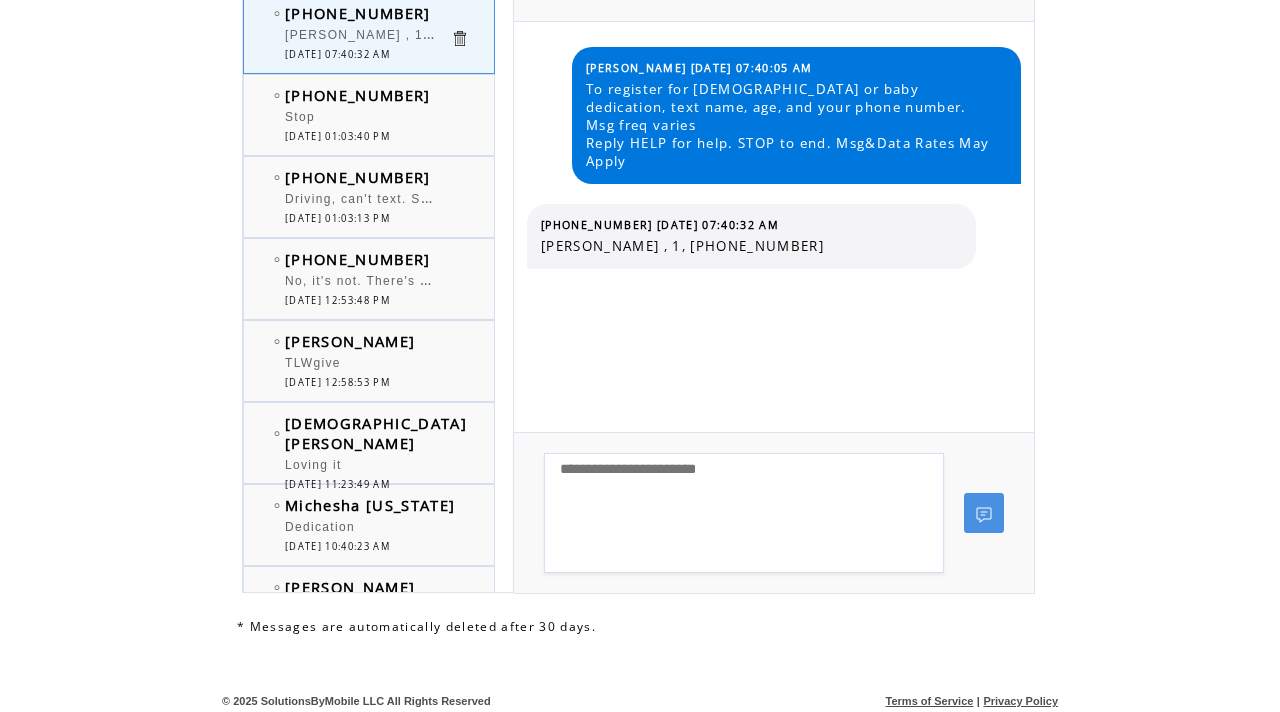 click at bounding box center (744, 513) 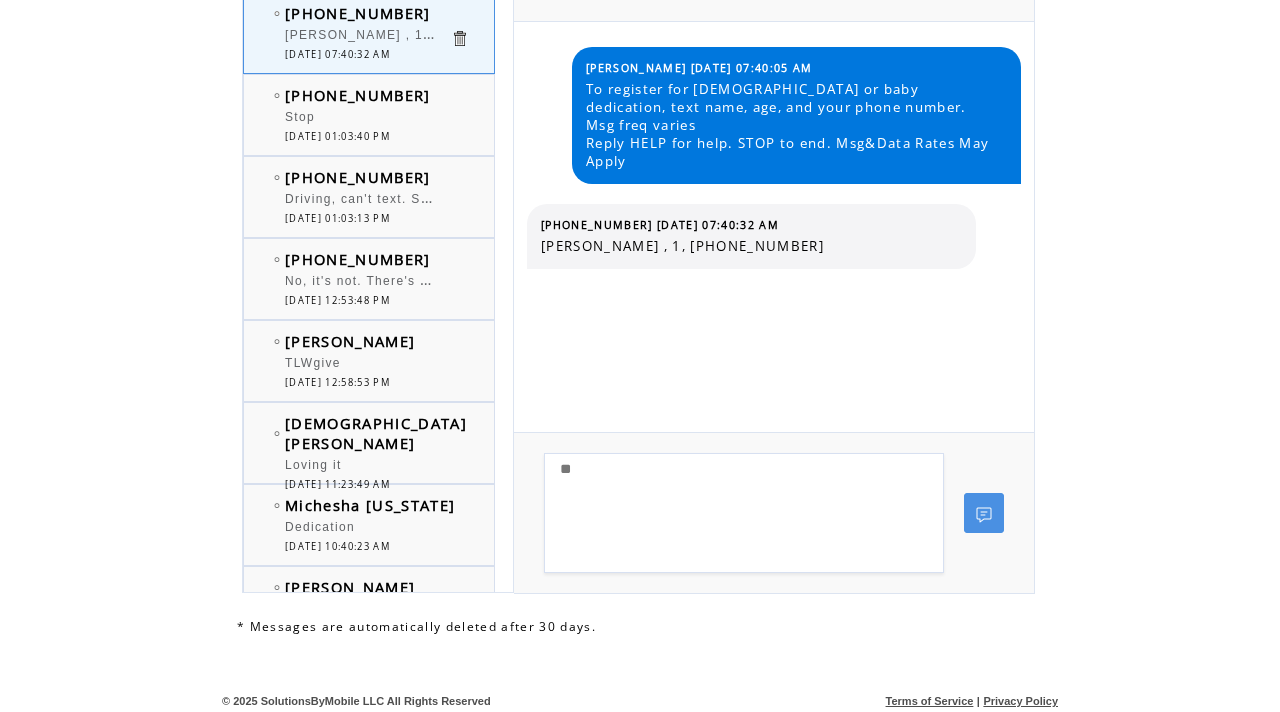 type on "*" 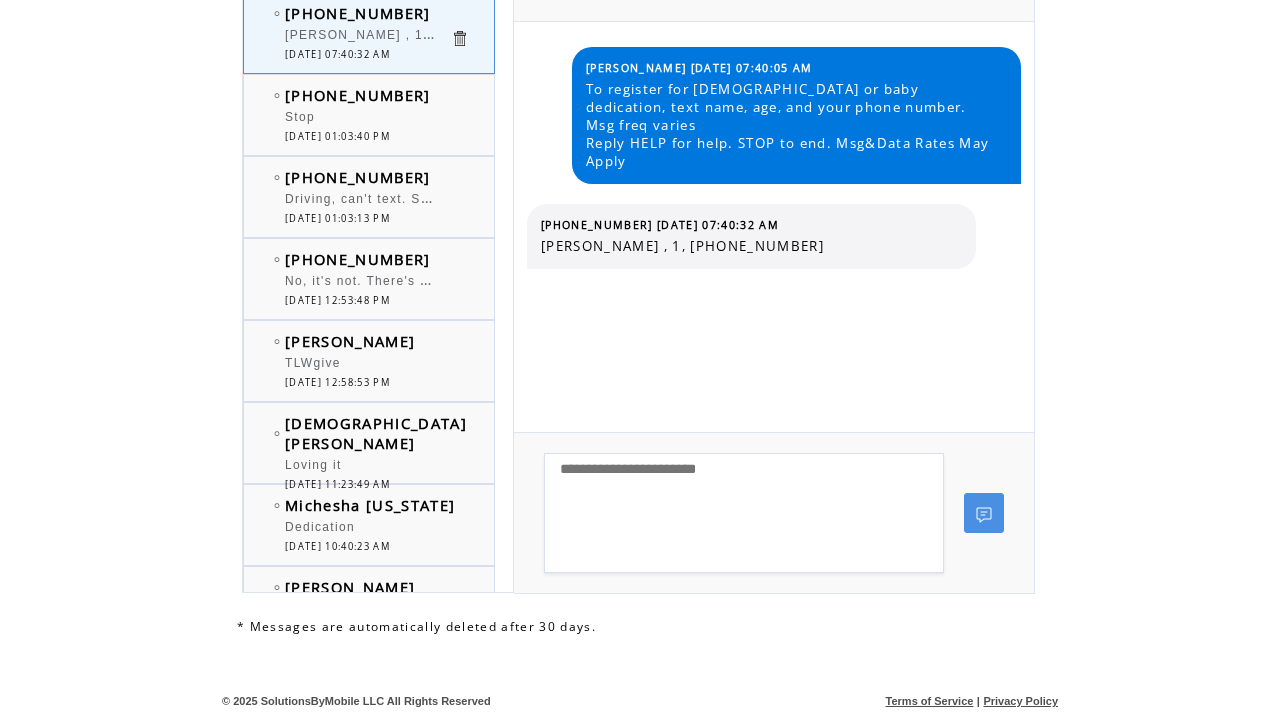paste on "**********" 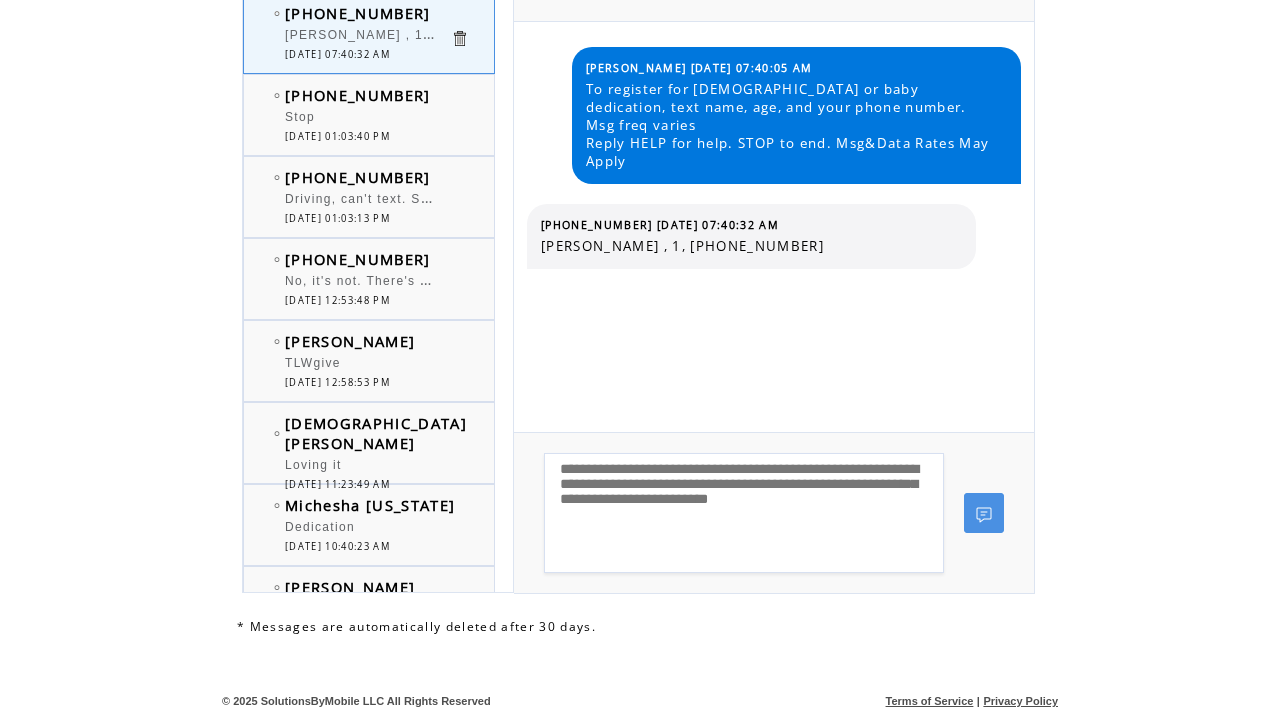 drag, startPoint x: 667, startPoint y: 536, endPoint x: 701, endPoint y: 515, distance: 39.962482 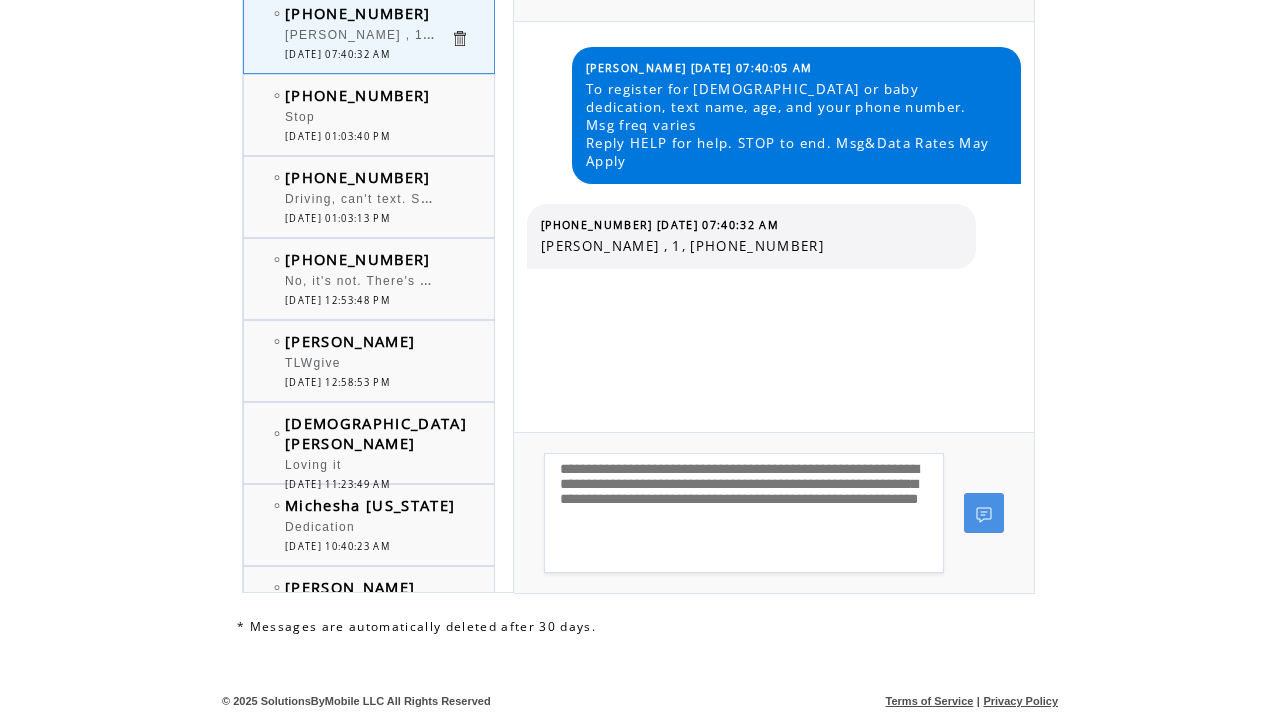 click on "**********" at bounding box center [744, 513] 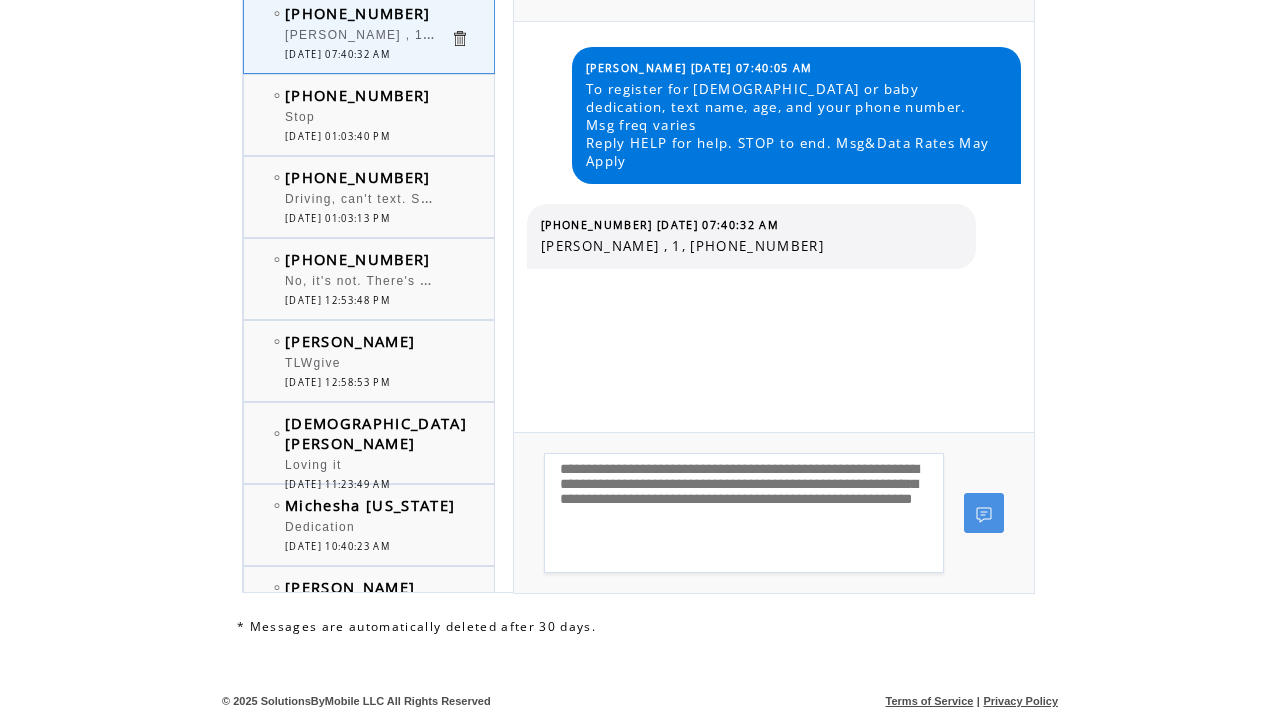 type on "**********" 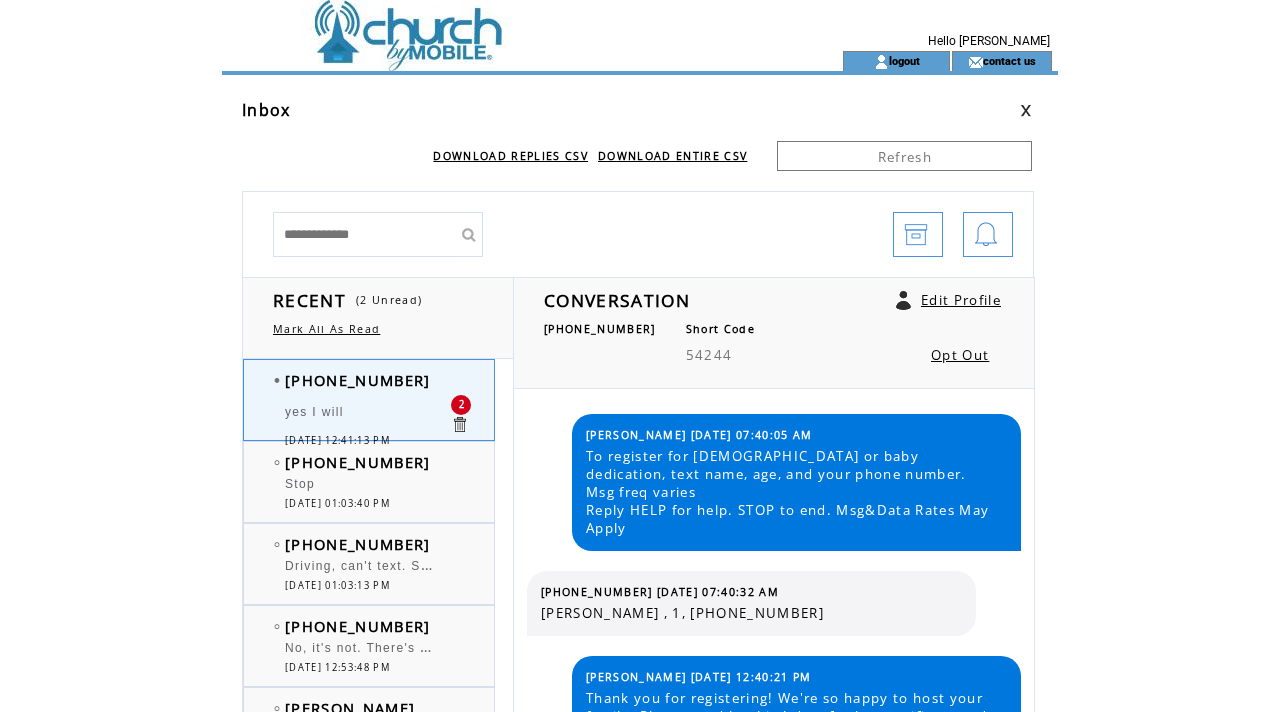 scroll, scrollTop: 0, scrollLeft: 0, axis: both 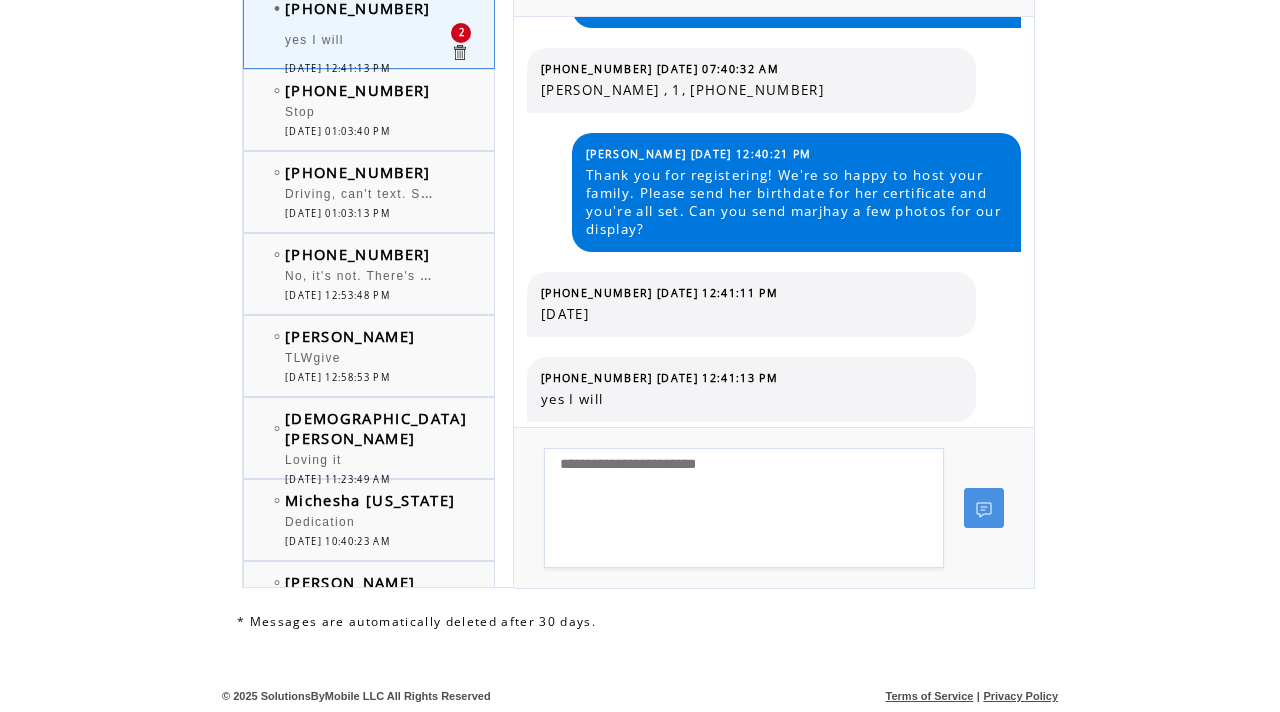 click at bounding box center [744, 508] 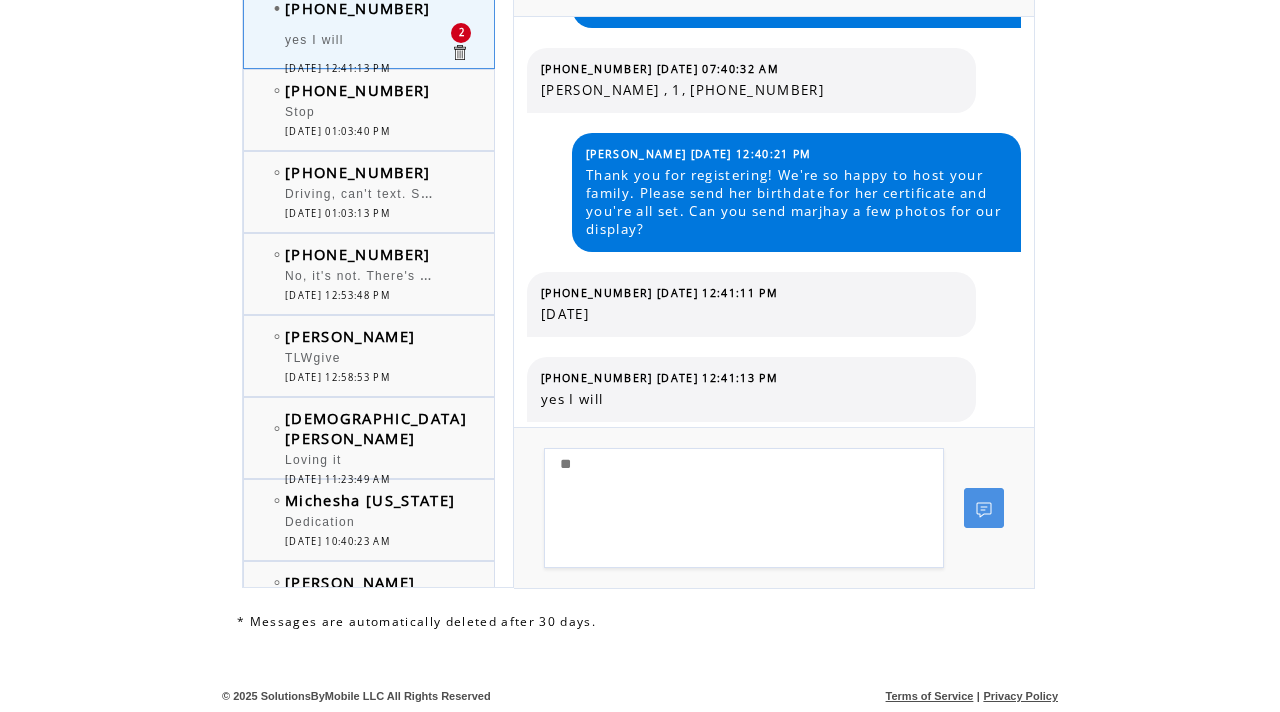 type on "*" 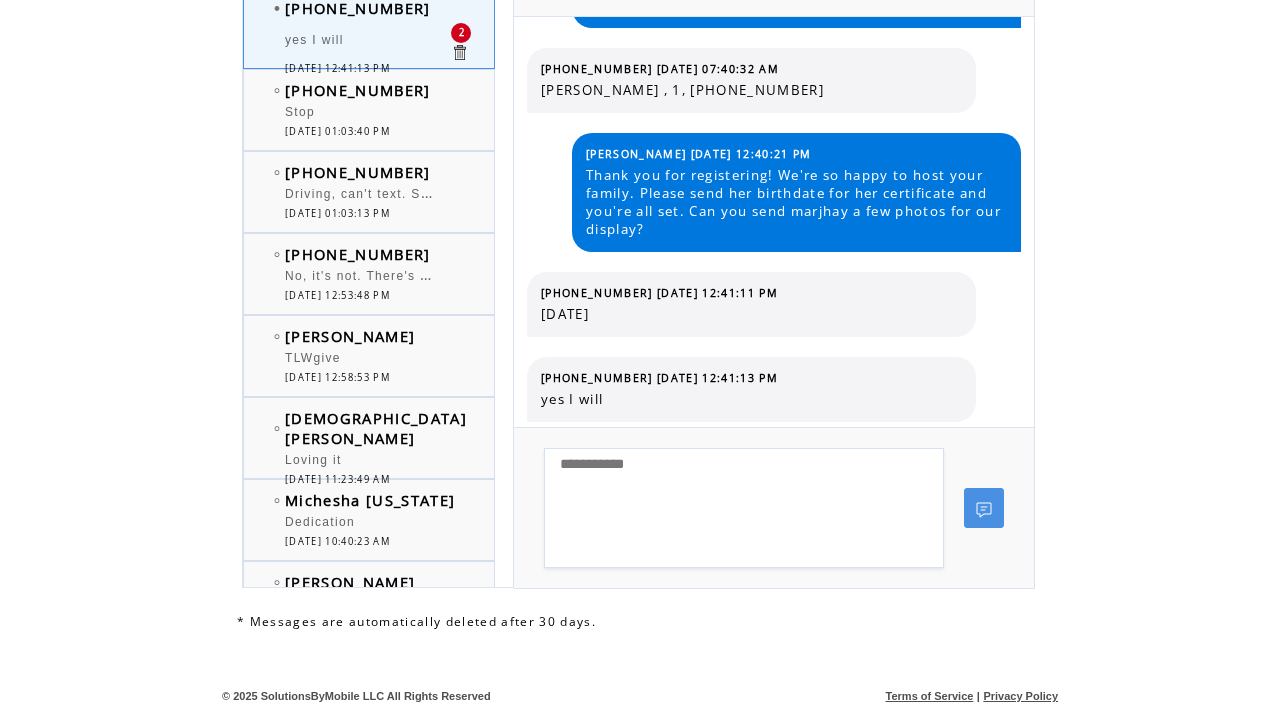 type on "**********" 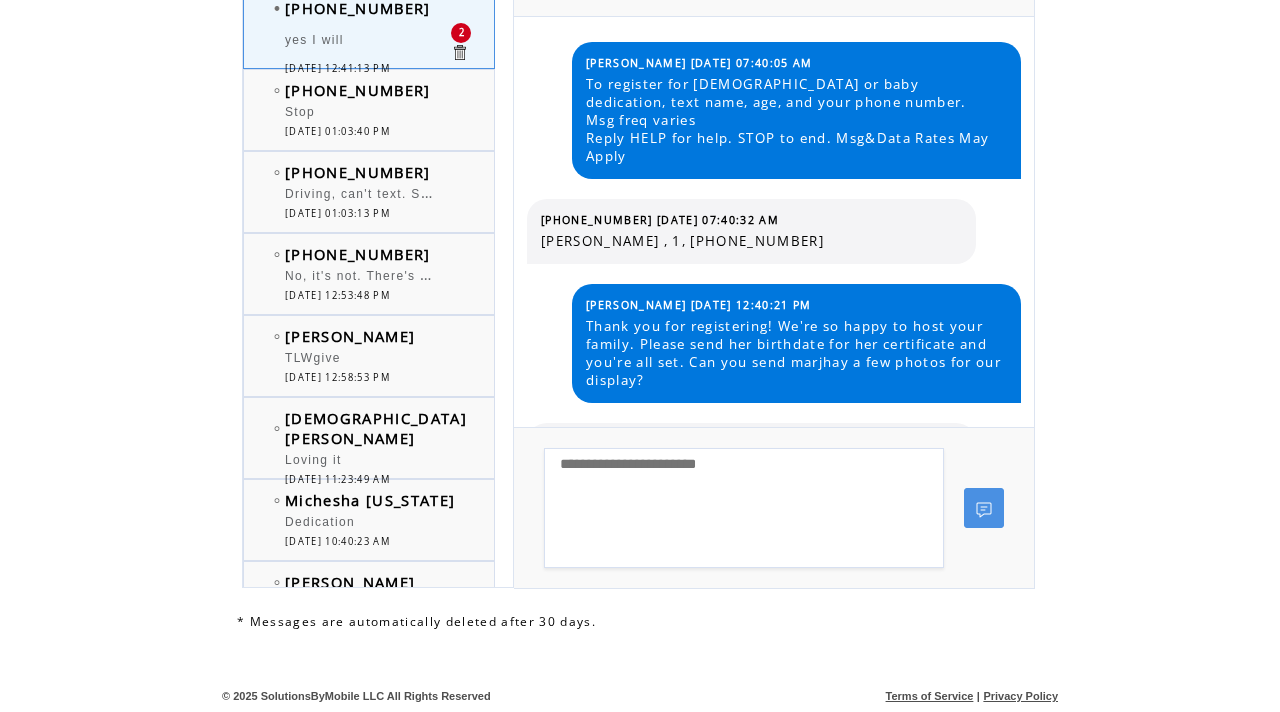 scroll, scrollTop: 239, scrollLeft: 0, axis: vertical 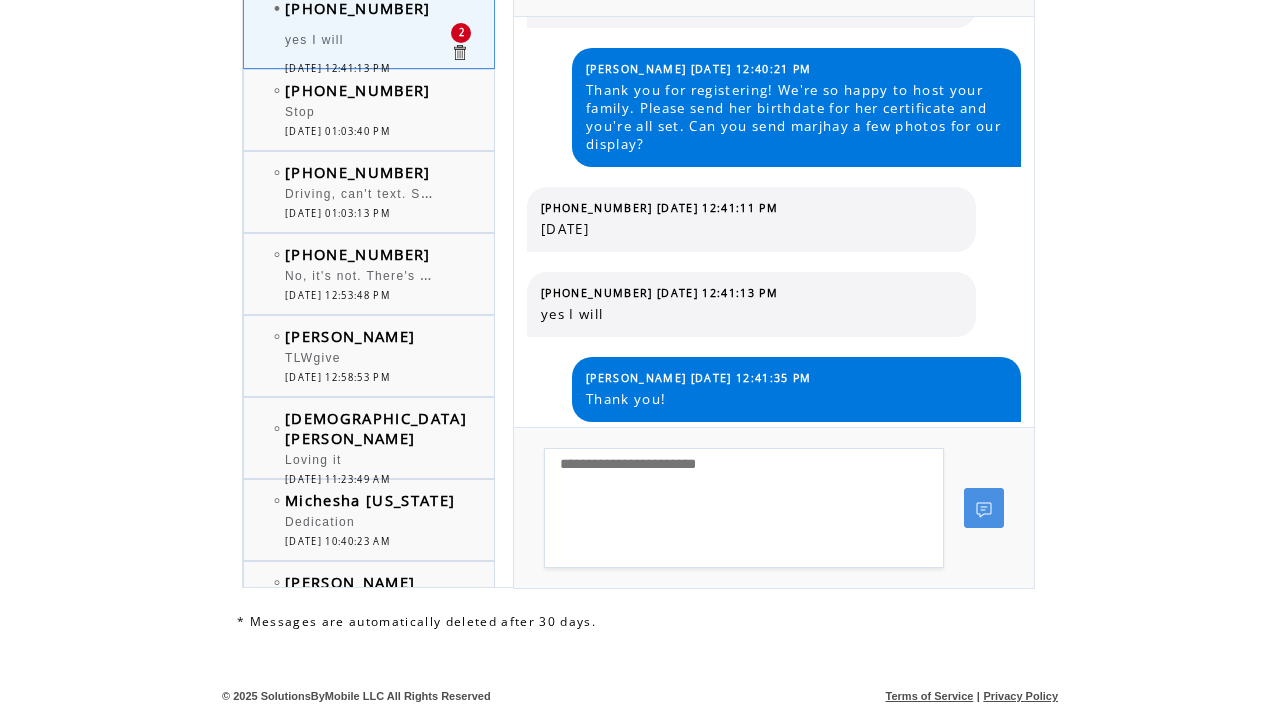 click on "[PHONE_NUMBER]" at bounding box center (367, 254) 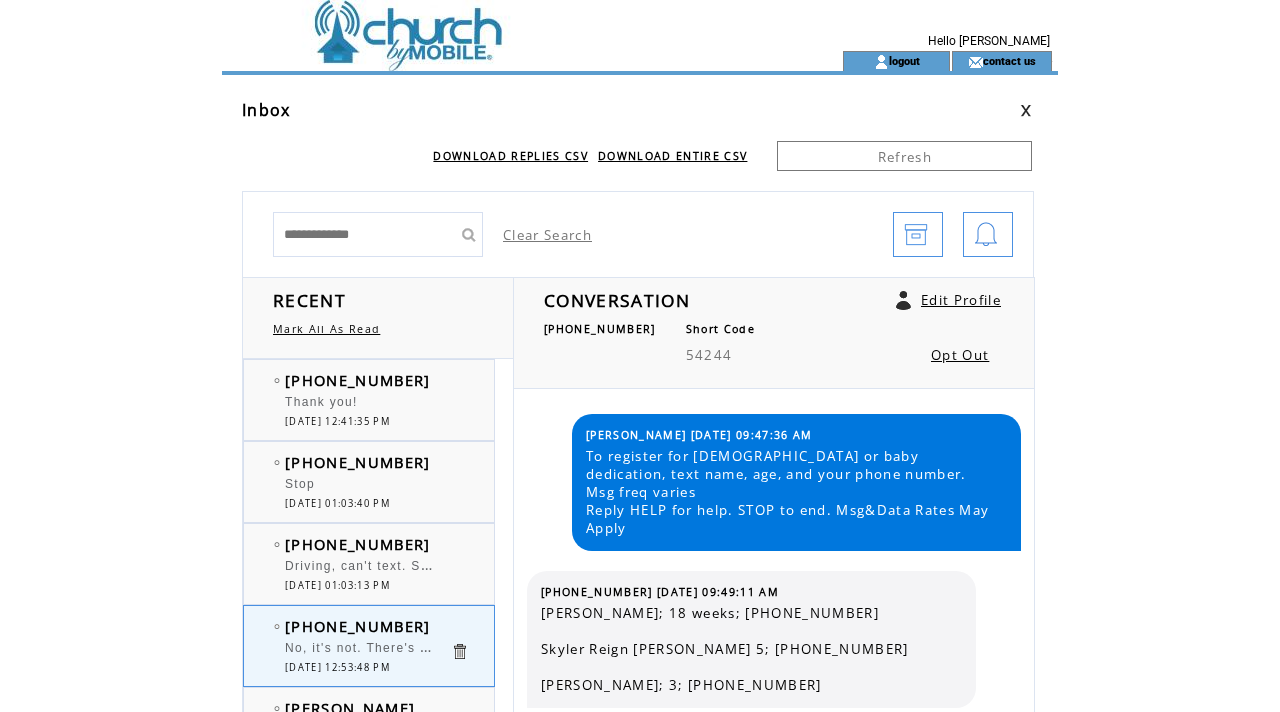 scroll, scrollTop: 0, scrollLeft: 0, axis: both 